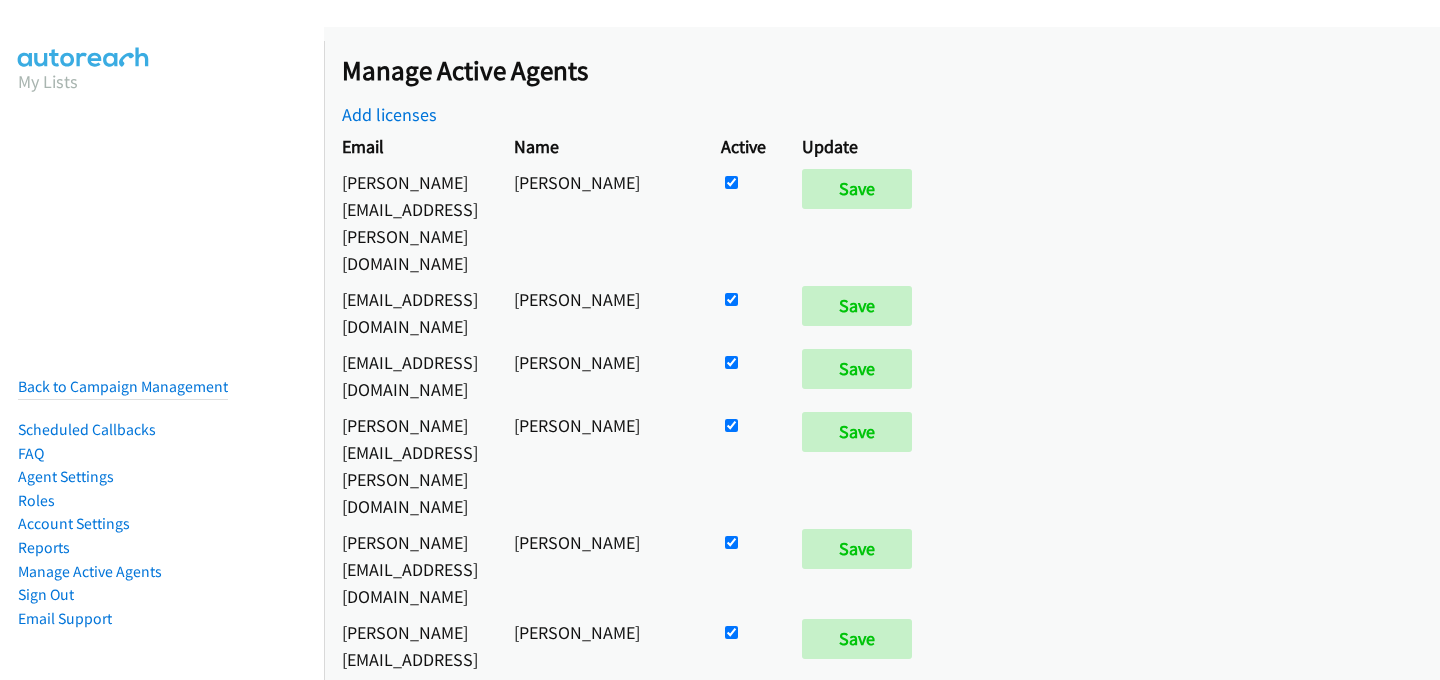 scroll, scrollTop: 0, scrollLeft: 0, axis: both 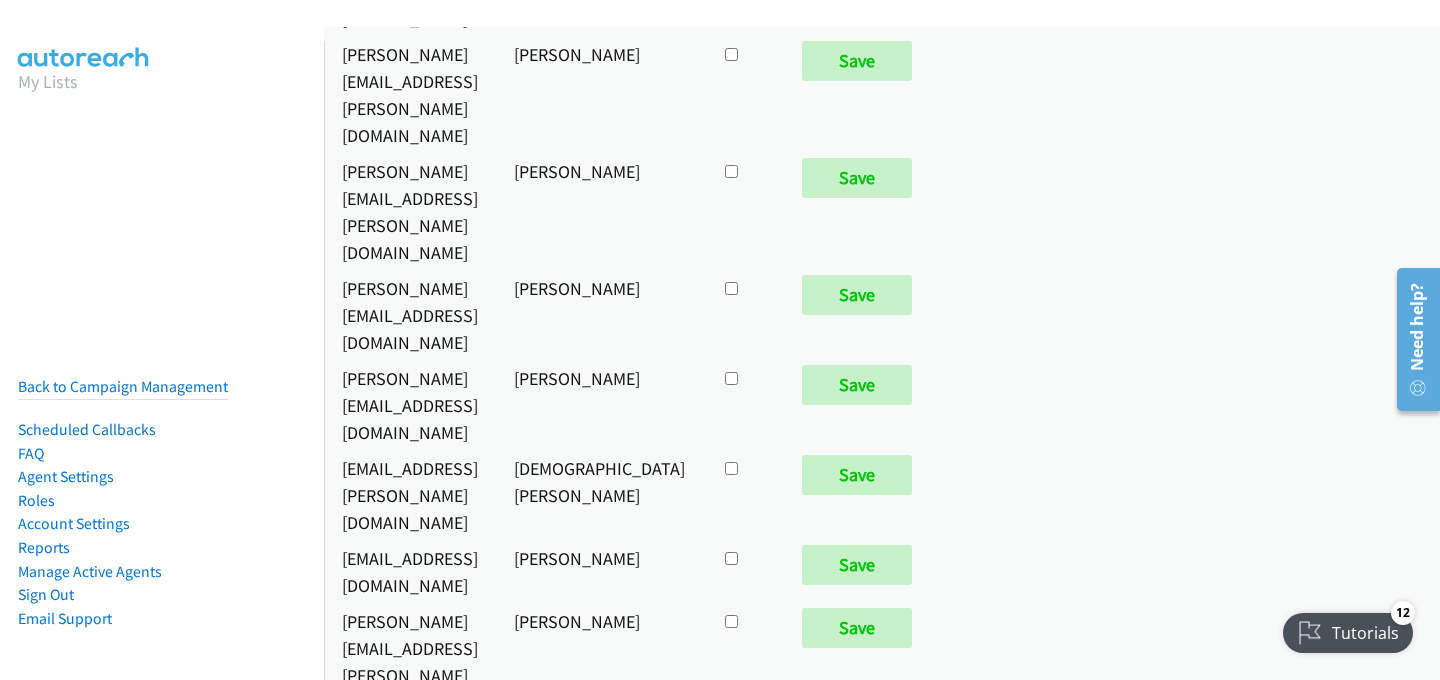 click at bounding box center (731, -9819) 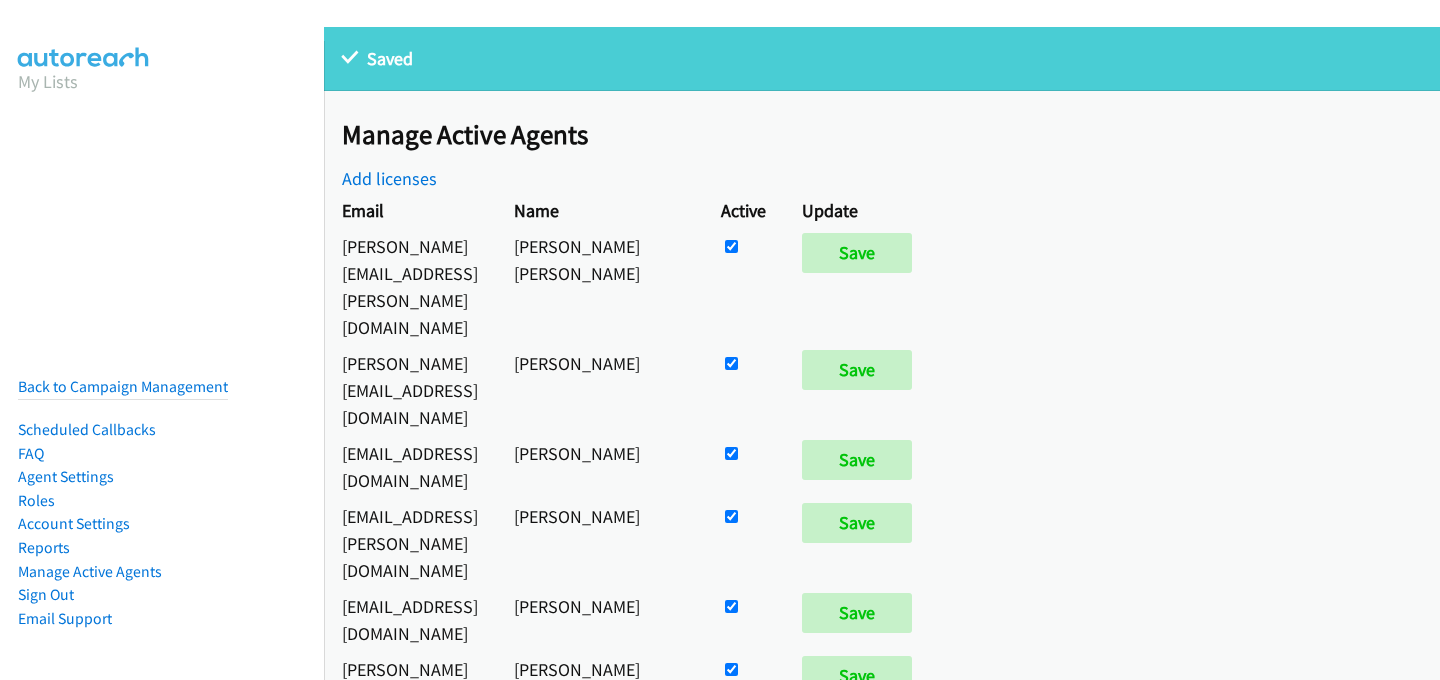 scroll, scrollTop: 0, scrollLeft: 0, axis: both 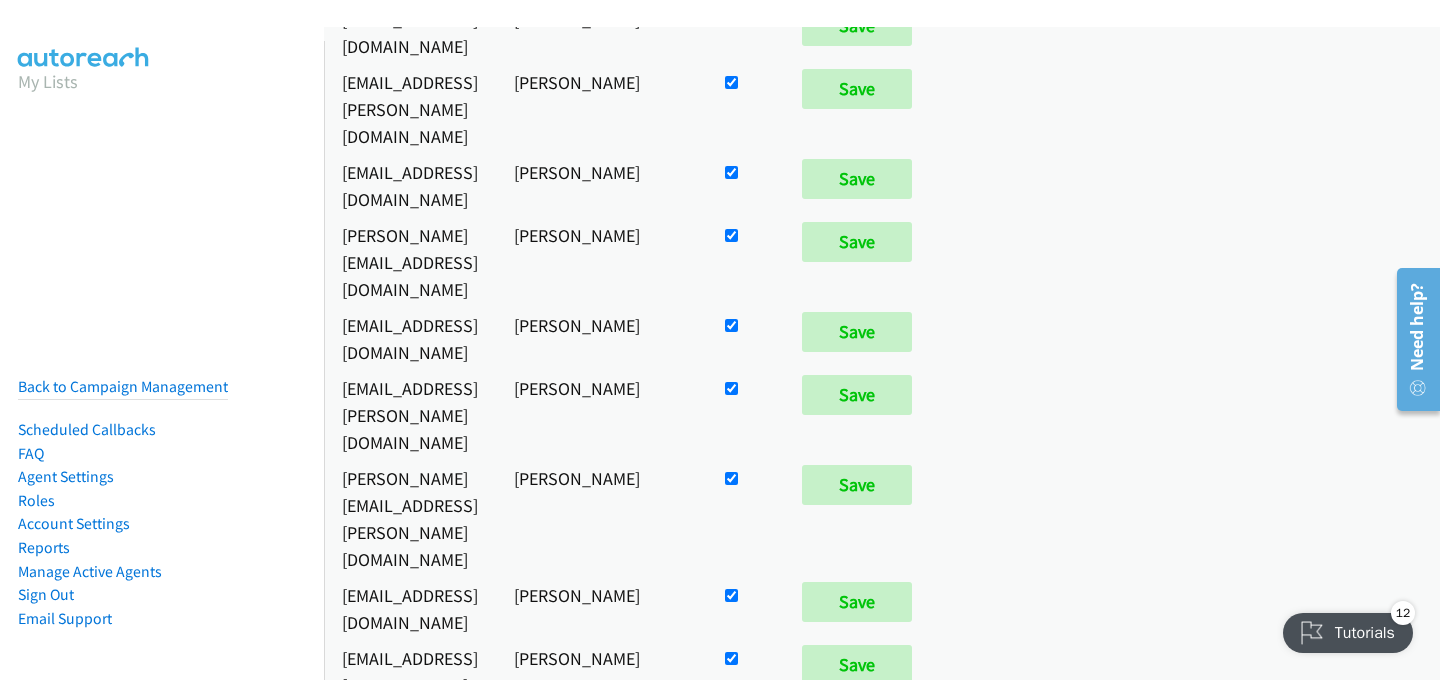 click at bounding box center (731, -188) 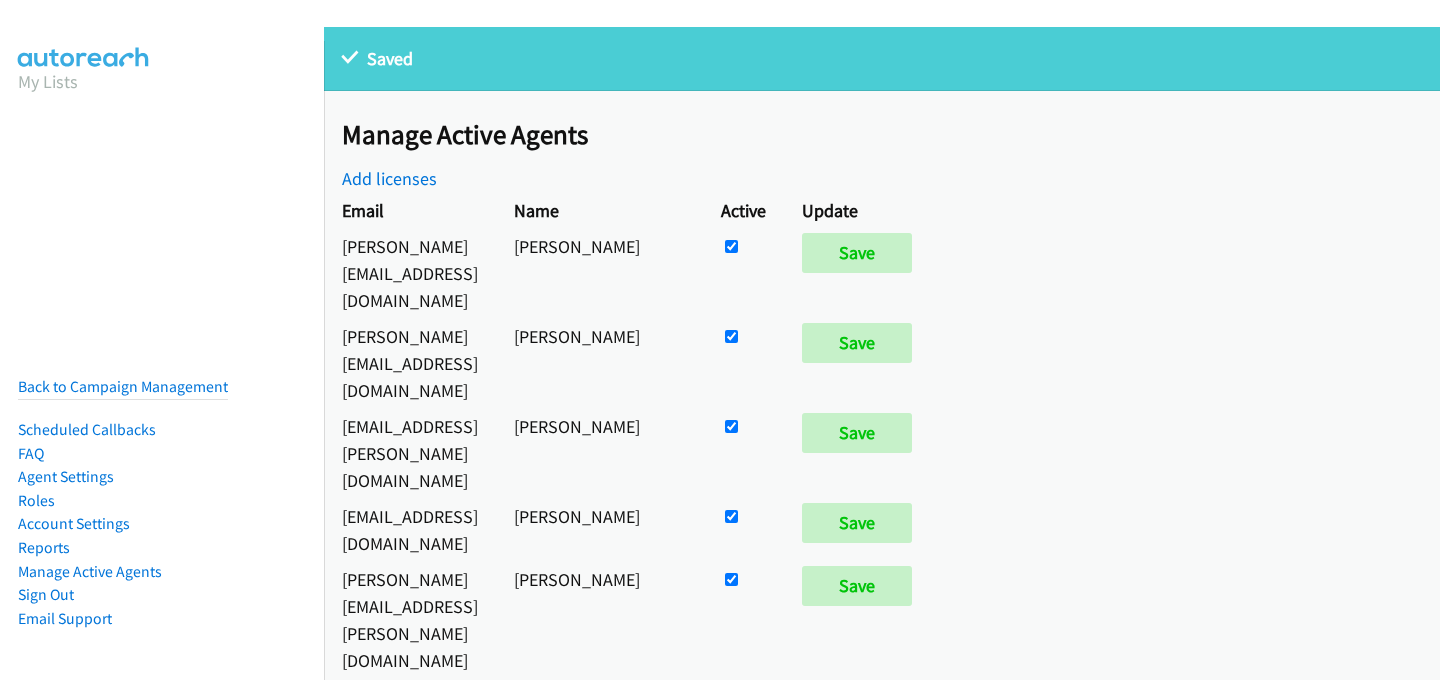 scroll, scrollTop: 0, scrollLeft: 0, axis: both 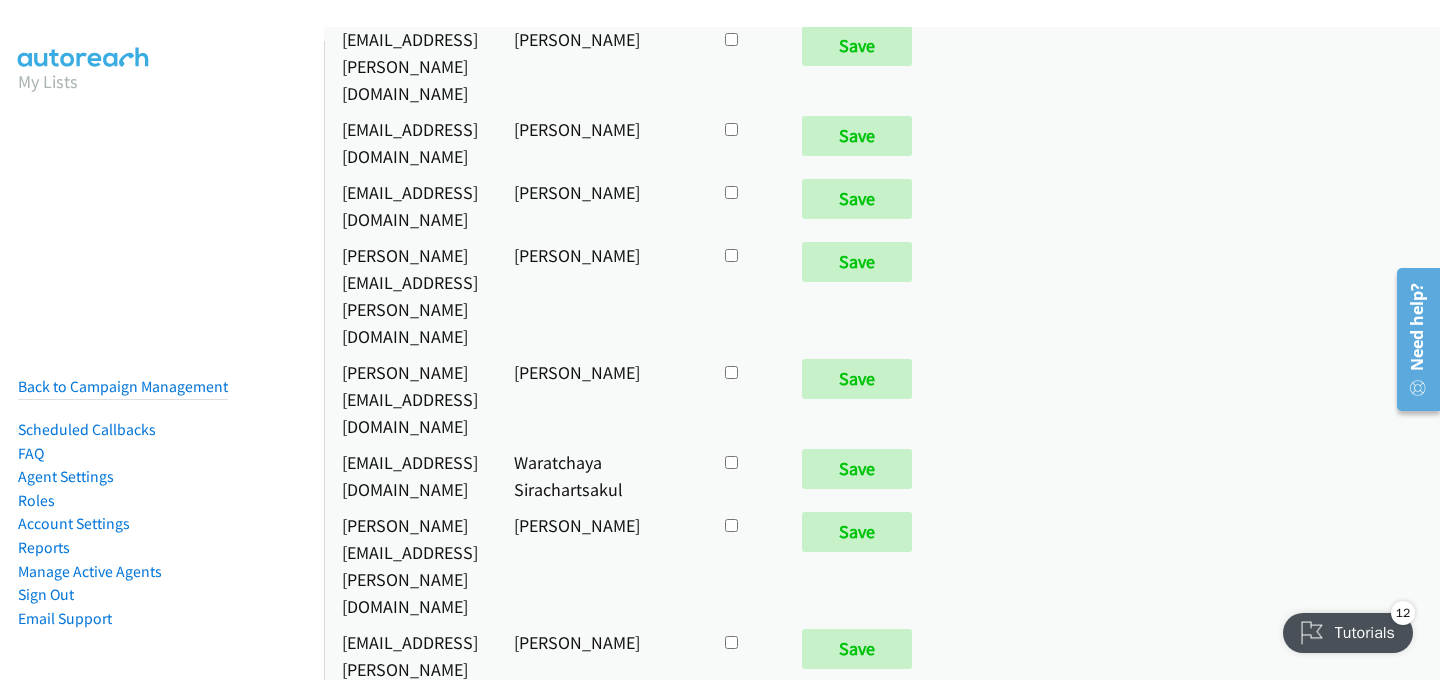 click at bounding box center (731, -8574) 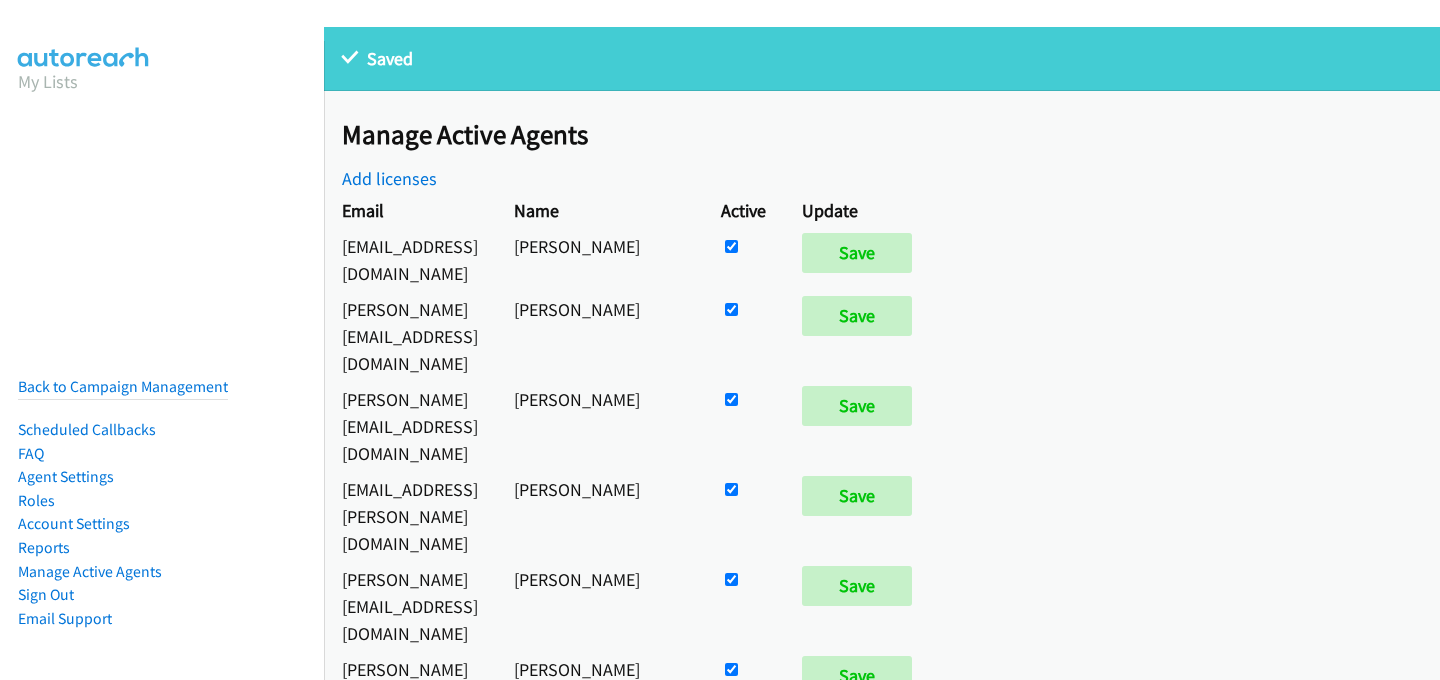 scroll, scrollTop: 0, scrollLeft: 0, axis: both 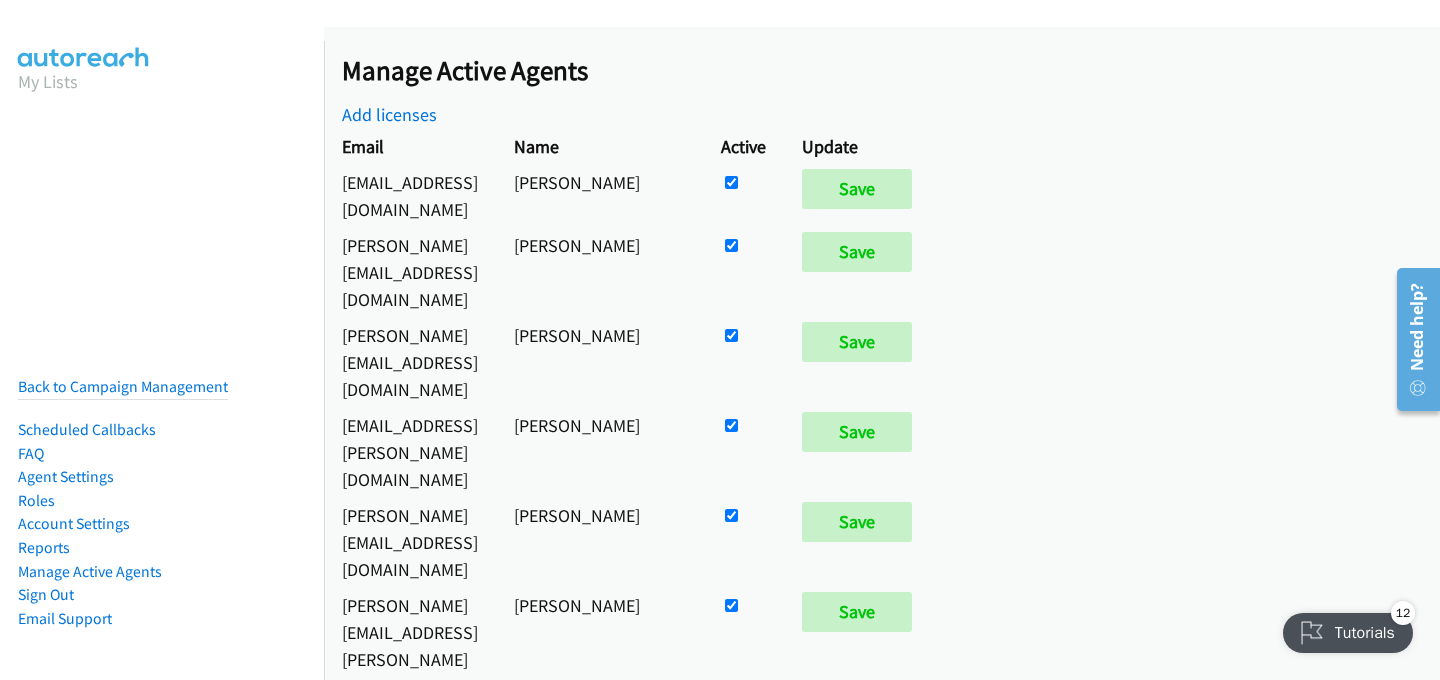 click at bounding box center [731, 182] 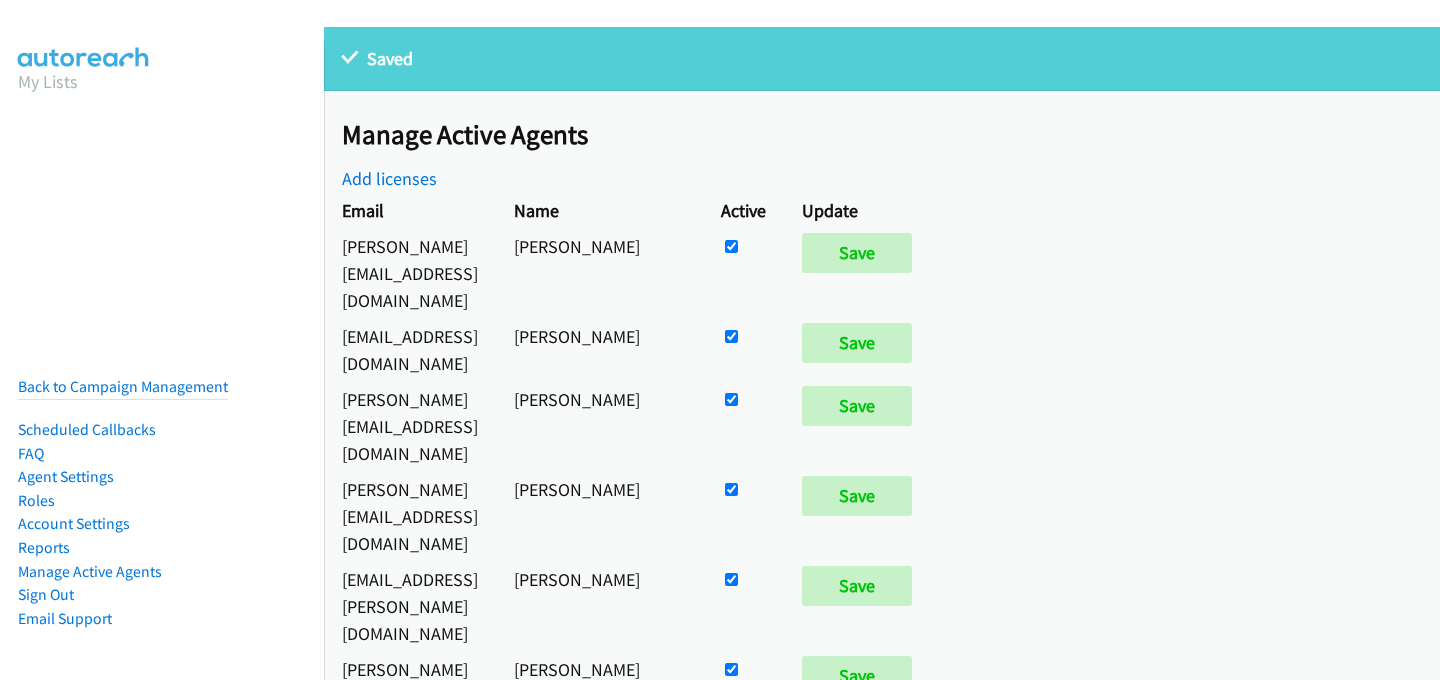 scroll, scrollTop: 0, scrollLeft: 0, axis: both 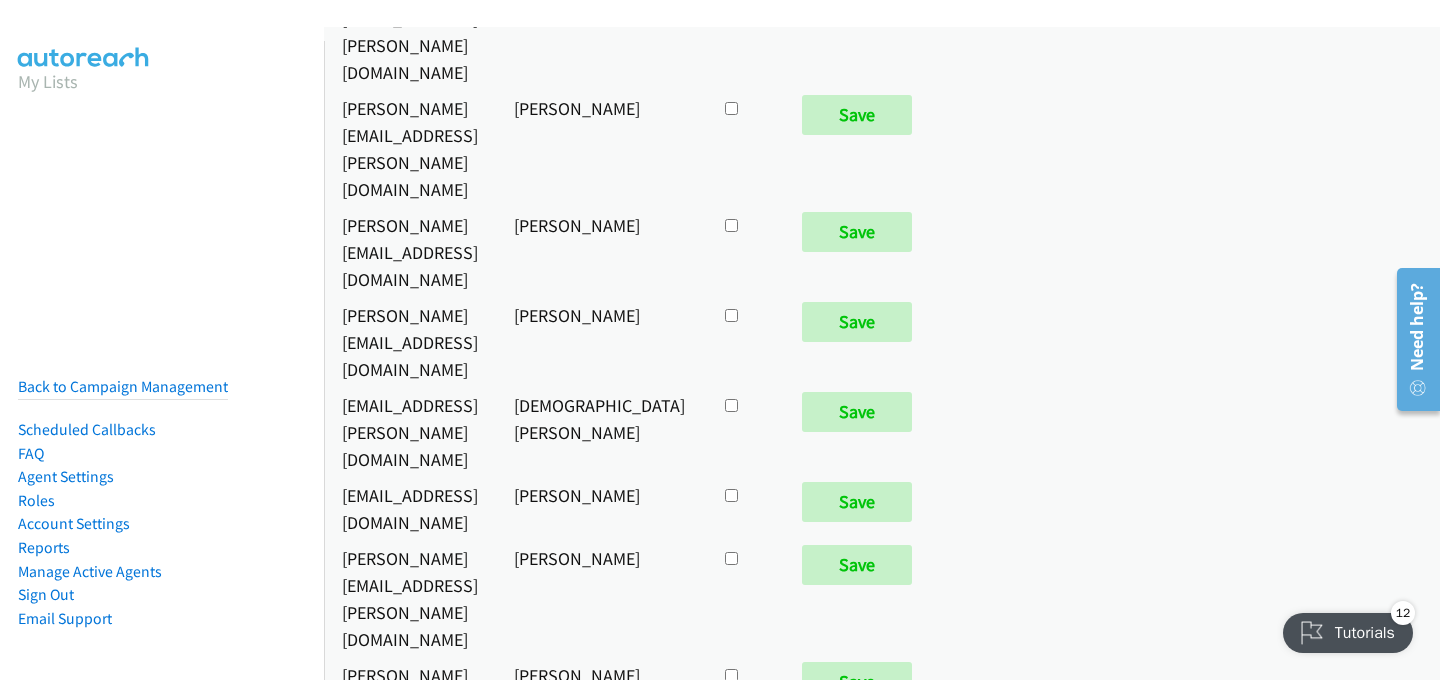 click at bounding box center [731, -9819] 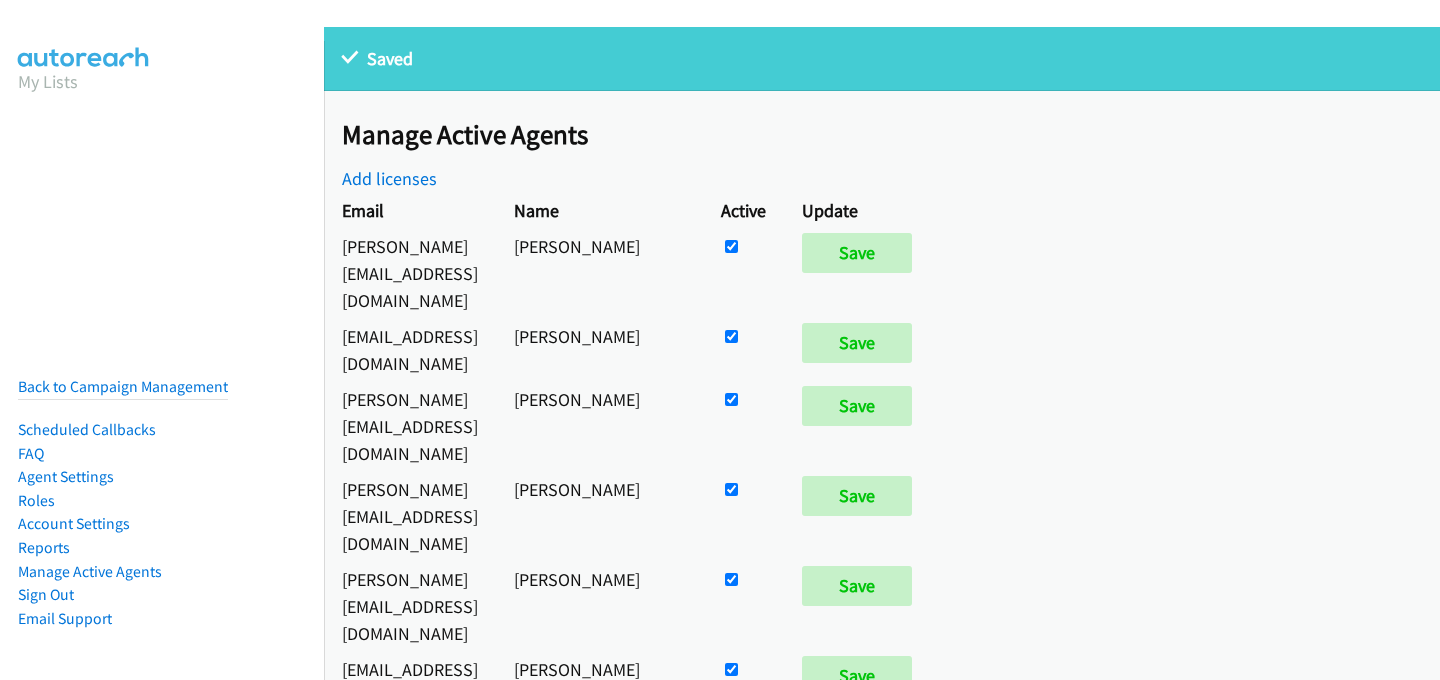 scroll, scrollTop: 0, scrollLeft: 0, axis: both 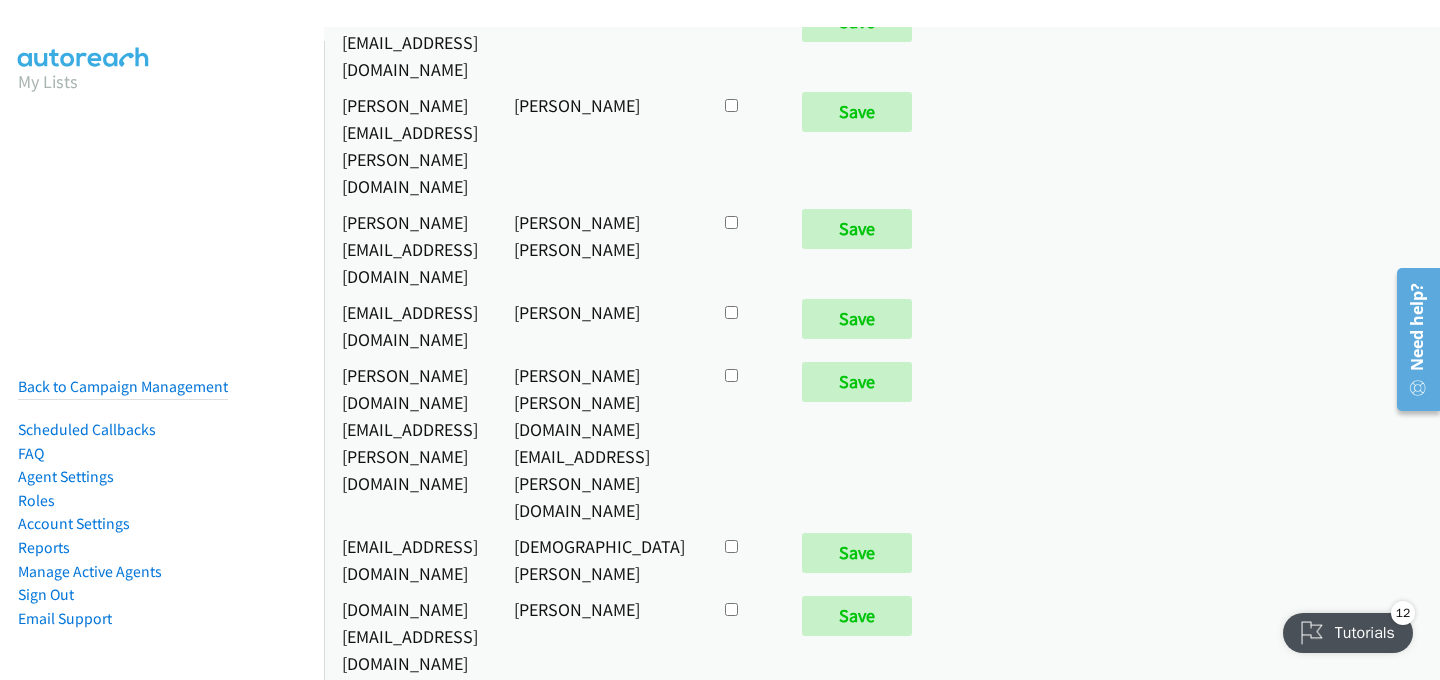 click at bounding box center [743, 7332] 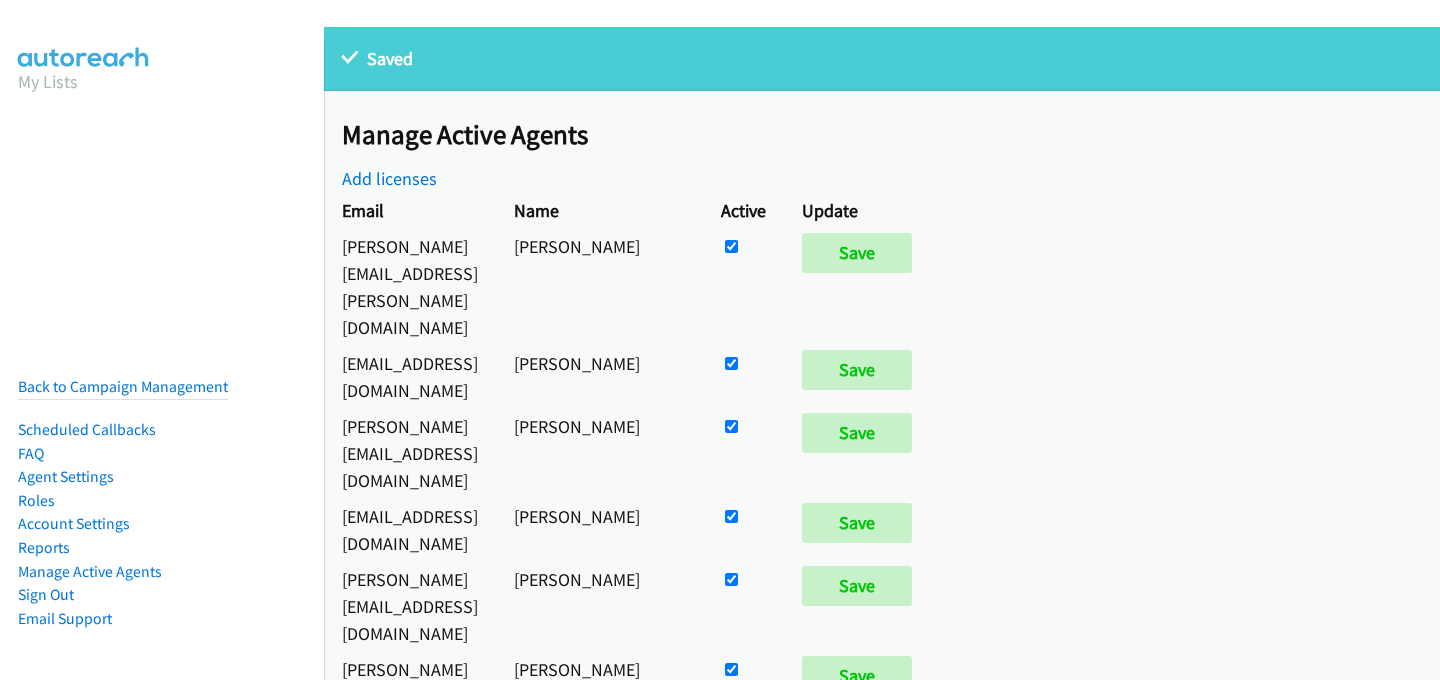 scroll, scrollTop: 0, scrollLeft: 0, axis: both 